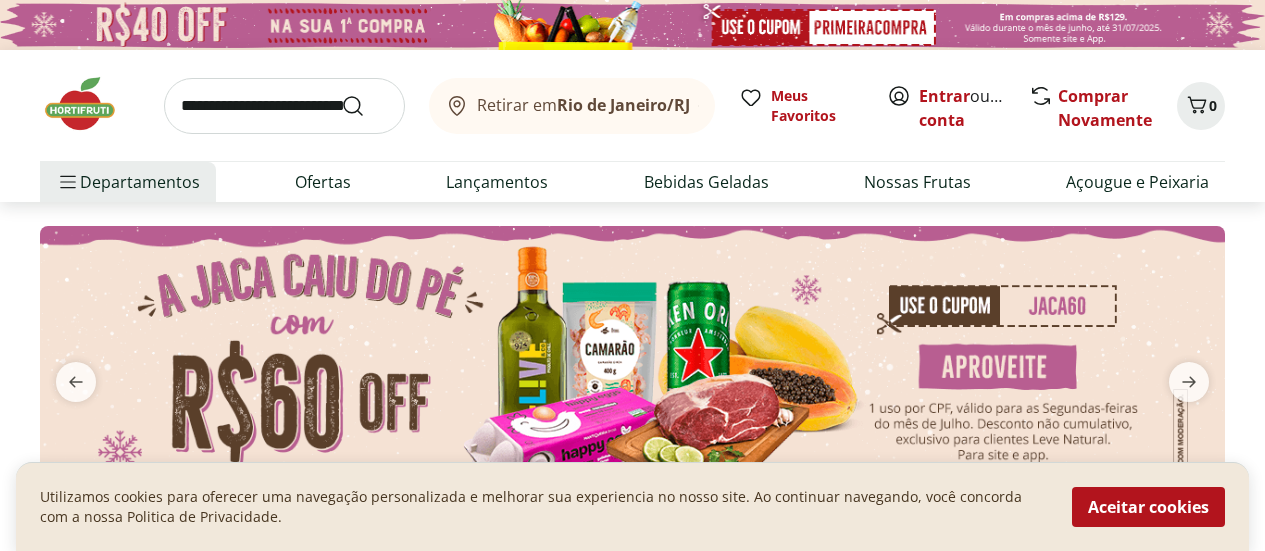 scroll, scrollTop: 0, scrollLeft: 0, axis: both 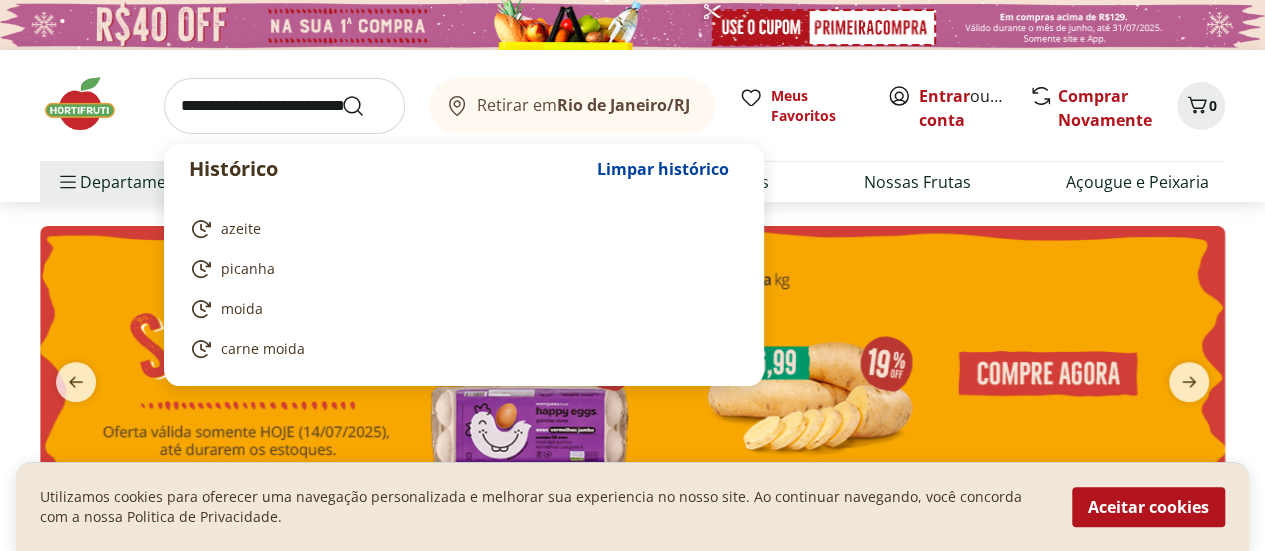 click at bounding box center (284, 106) 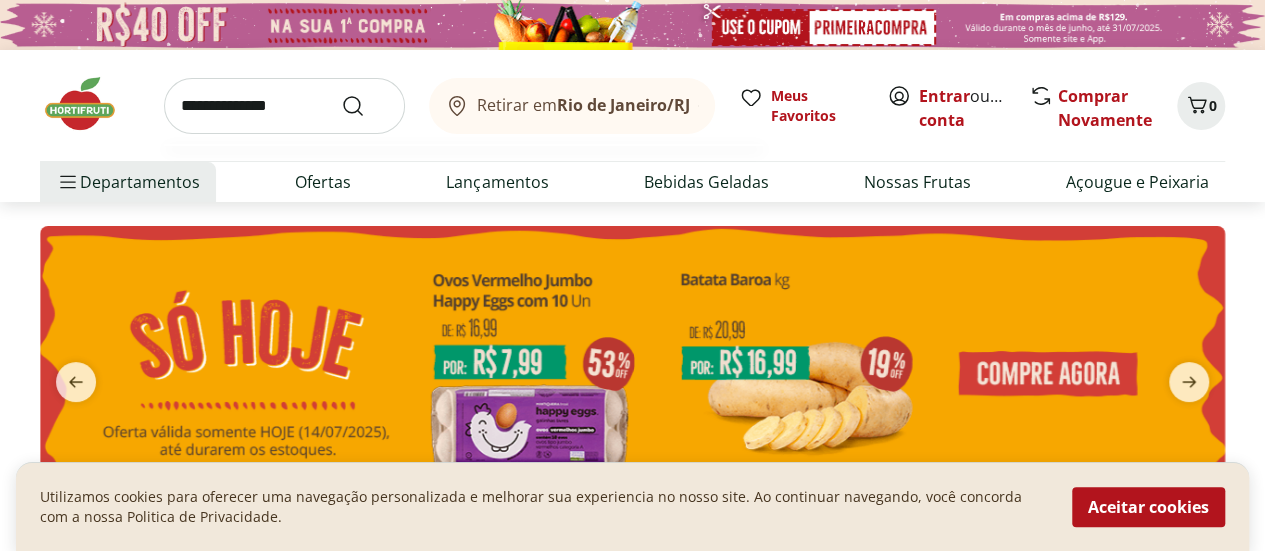 type on "**********" 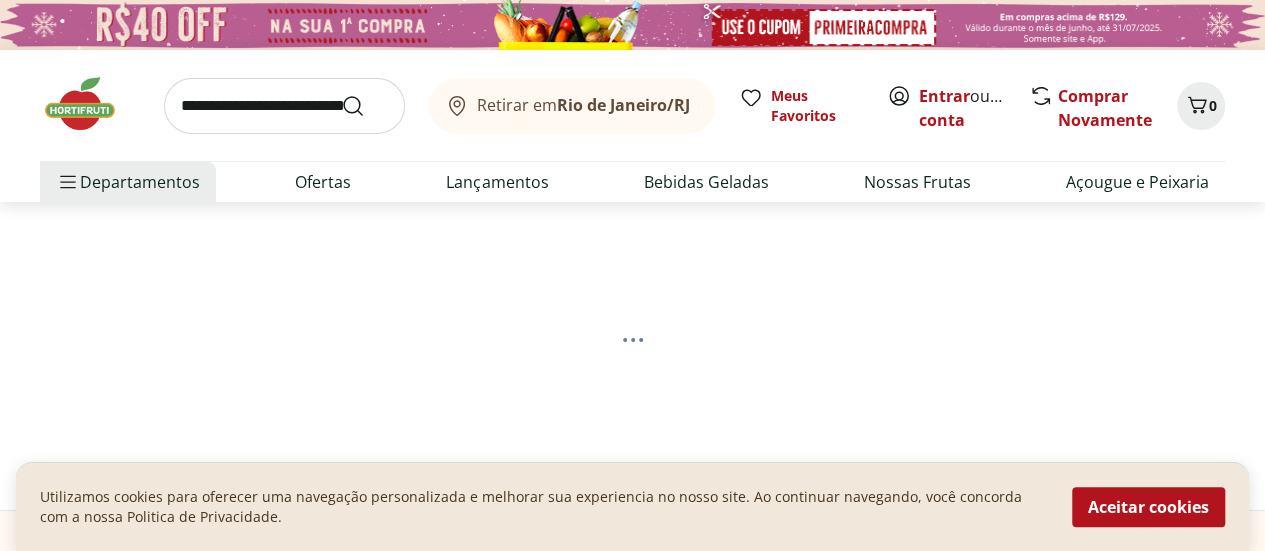 select on "**********" 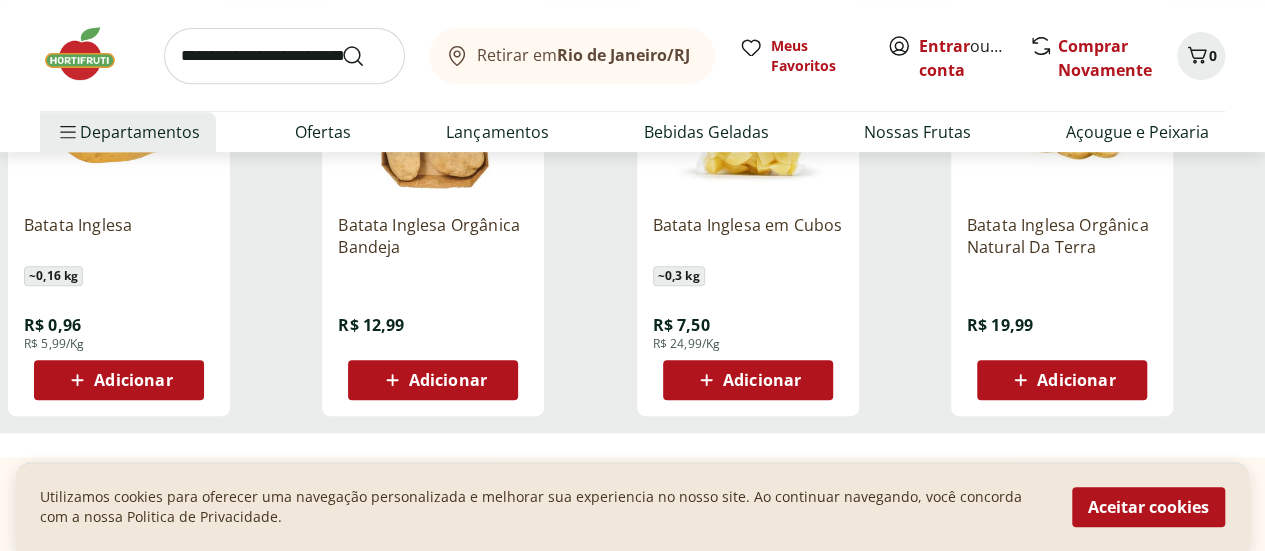 scroll, scrollTop: 362, scrollLeft: 0, axis: vertical 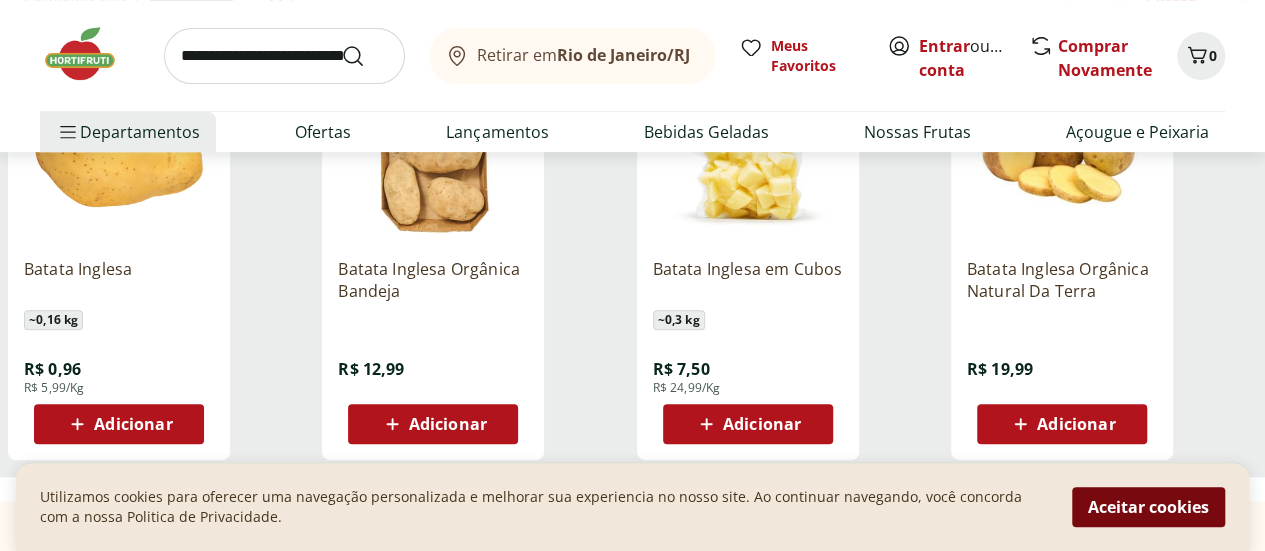 click on "Aceitar cookies" at bounding box center (1148, 507) 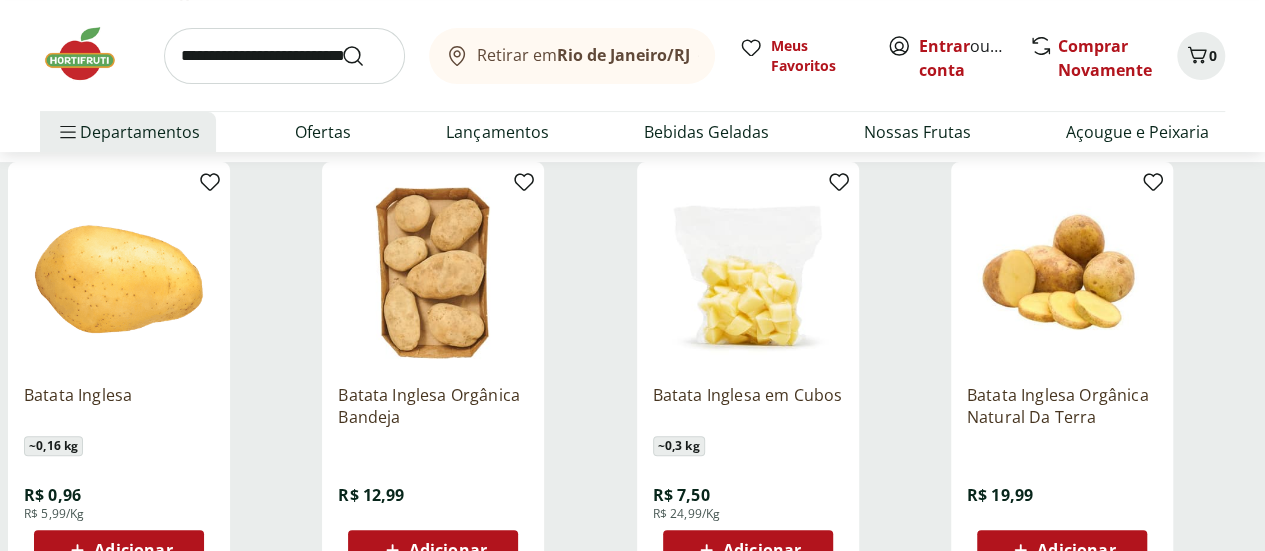 scroll, scrollTop: 235, scrollLeft: 0, axis: vertical 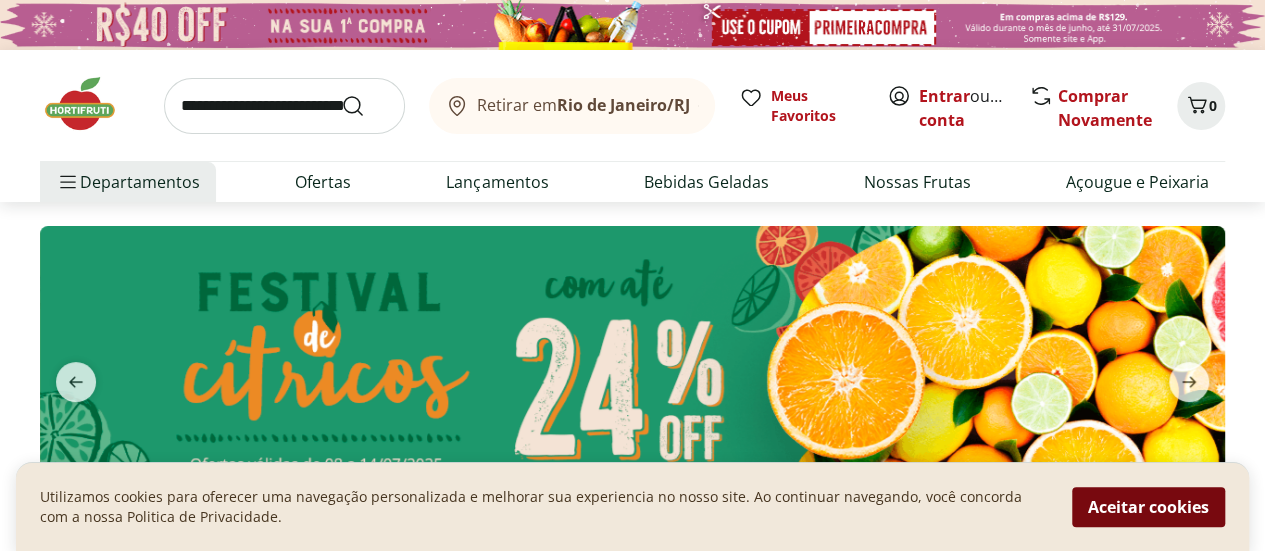click on "Aceitar cookies" at bounding box center (1148, 507) 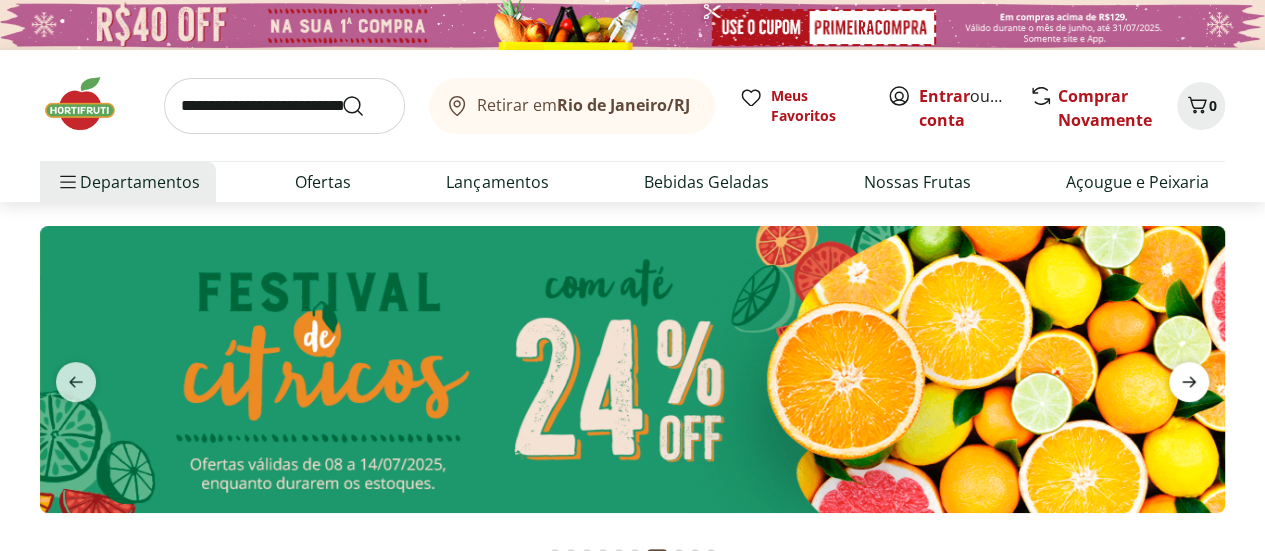 click at bounding box center (1189, 382) 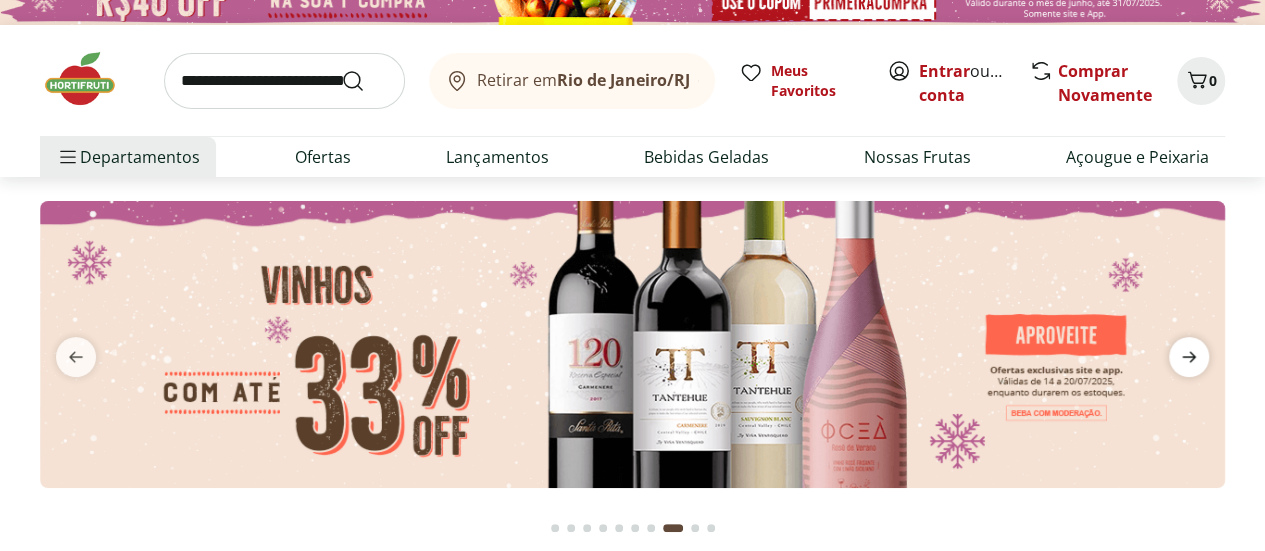 scroll, scrollTop: 27, scrollLeft: 0, axis: vertical 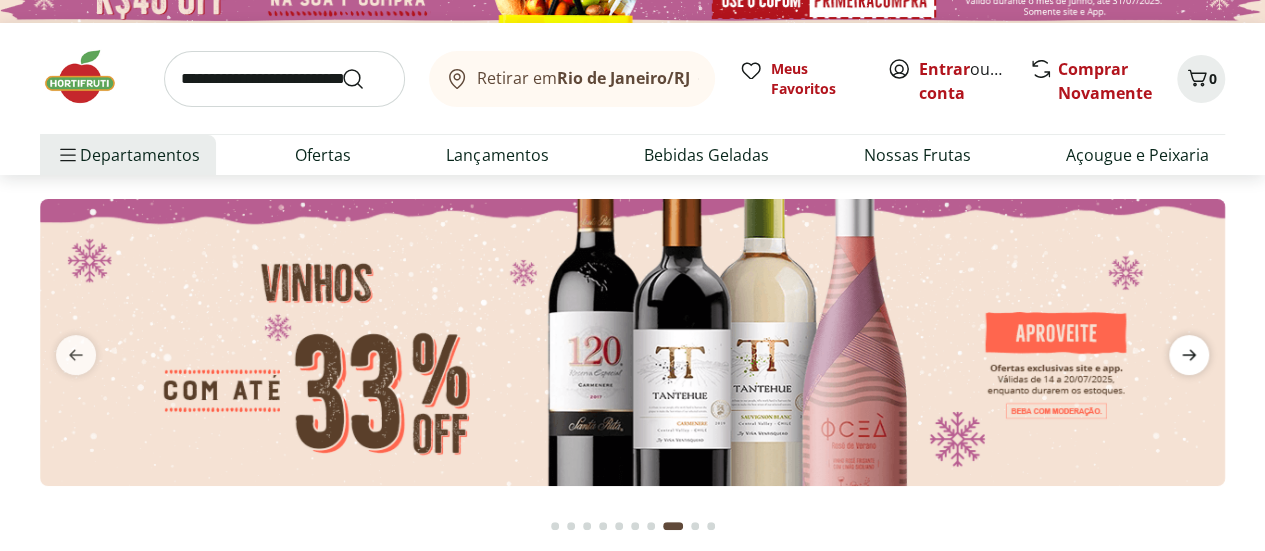 click 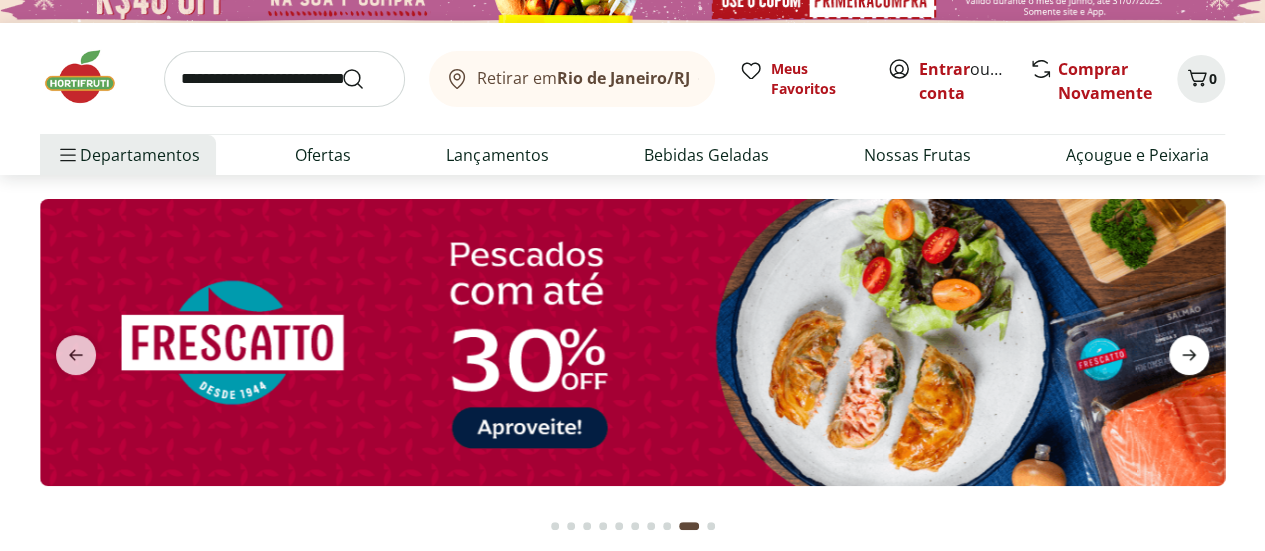 click 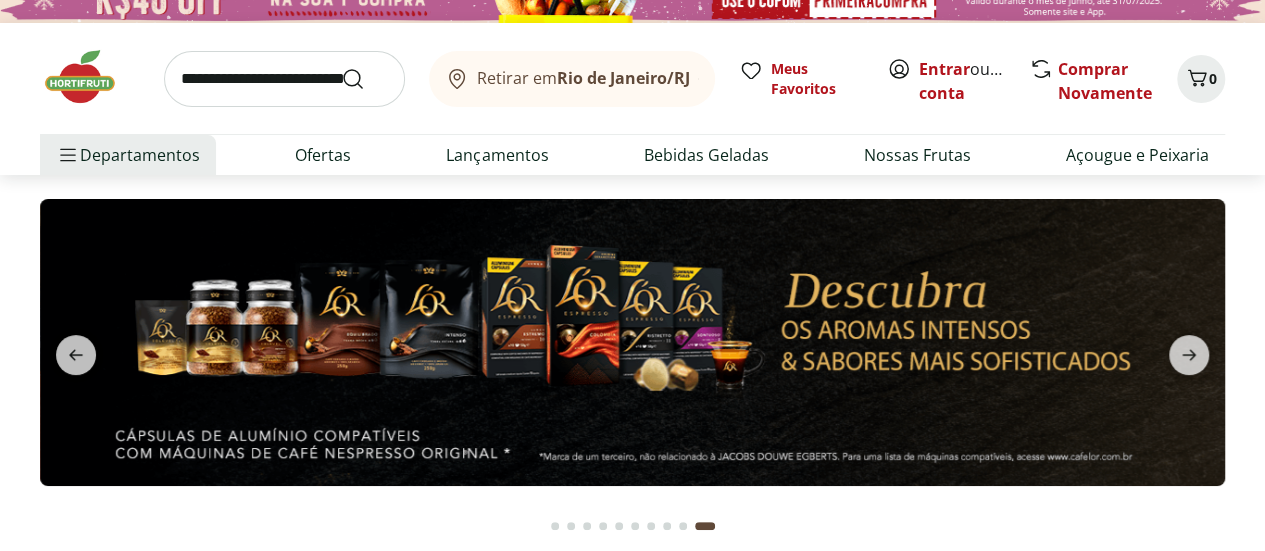 drag, startPoint x: 1256, startPoint y: 352, endPoint x: 1274, endPoint y: 331, distance: 27.658634 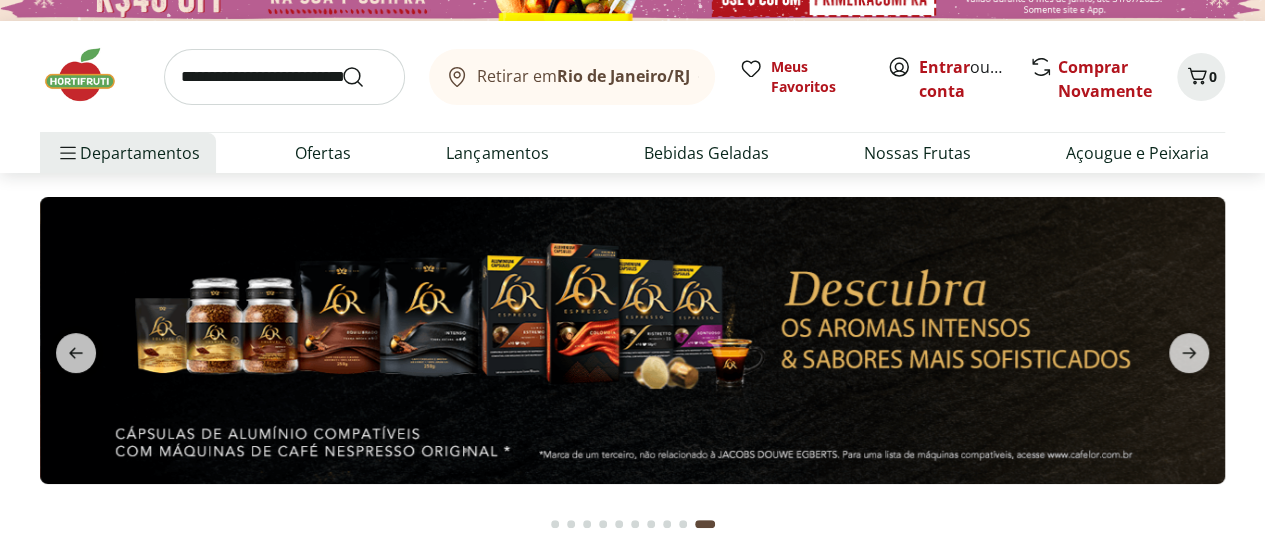 scroll, scrollTop: 26, scrollLeft: 0, axis: vertical 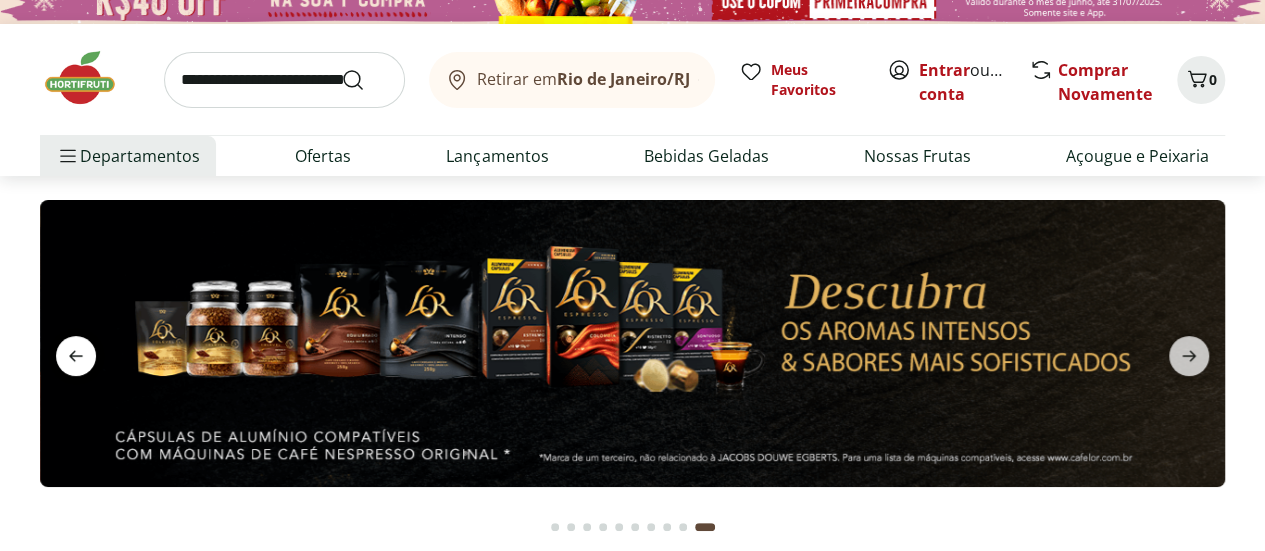click 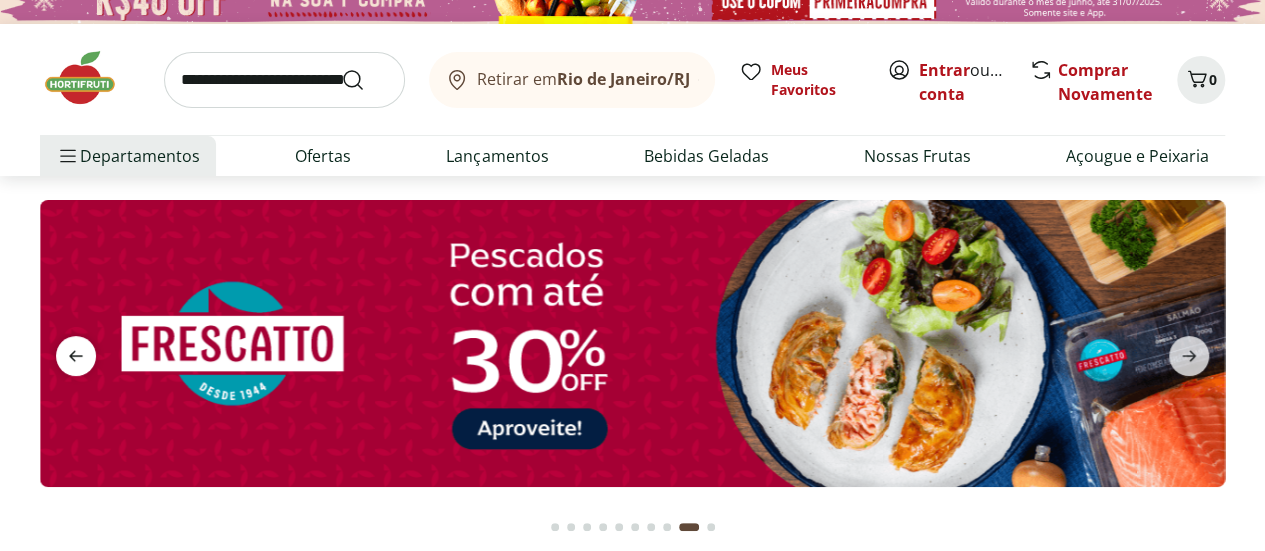 click 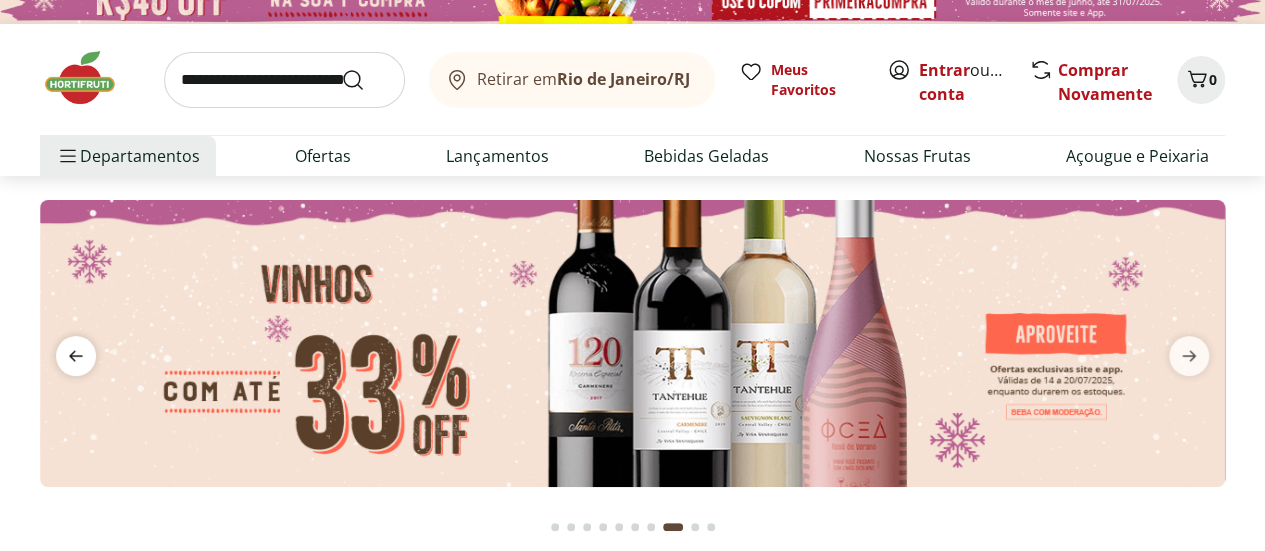 click 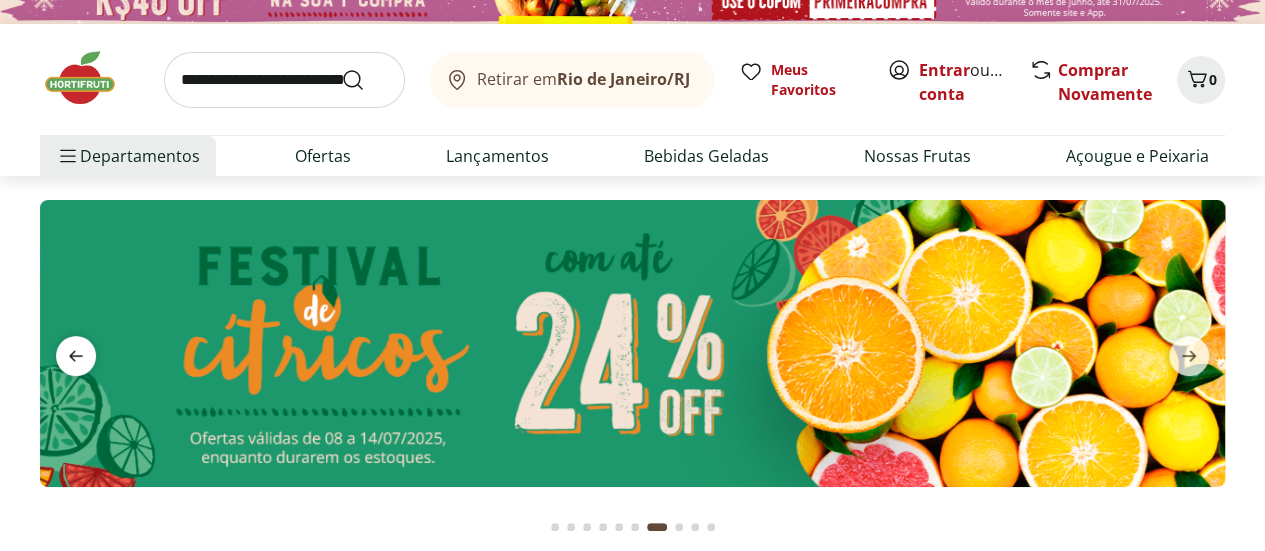 click 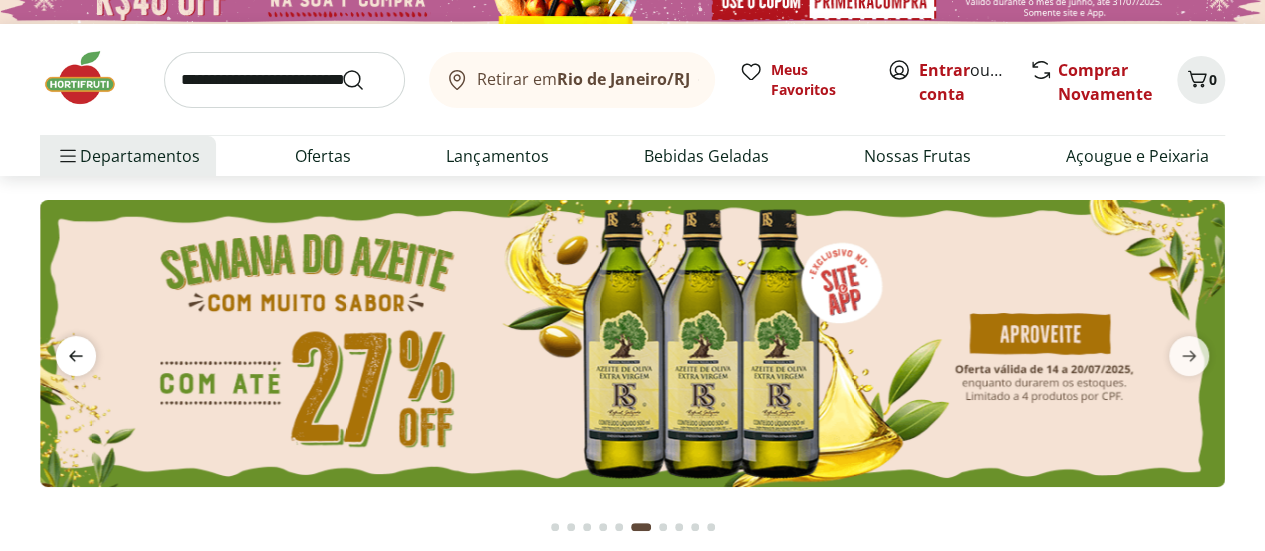 click 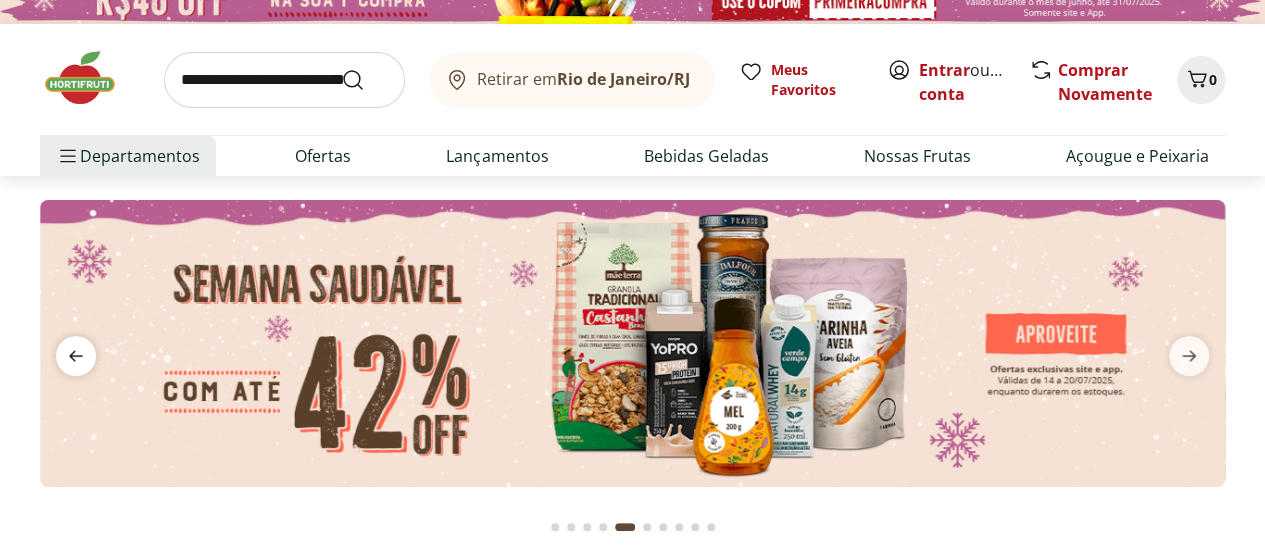 click 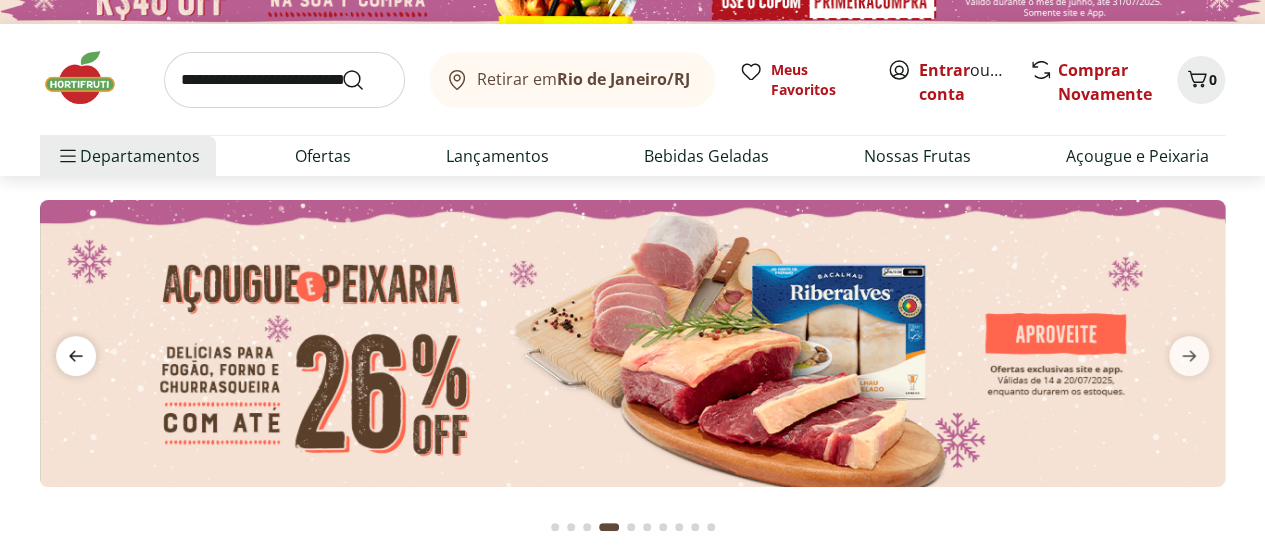 click 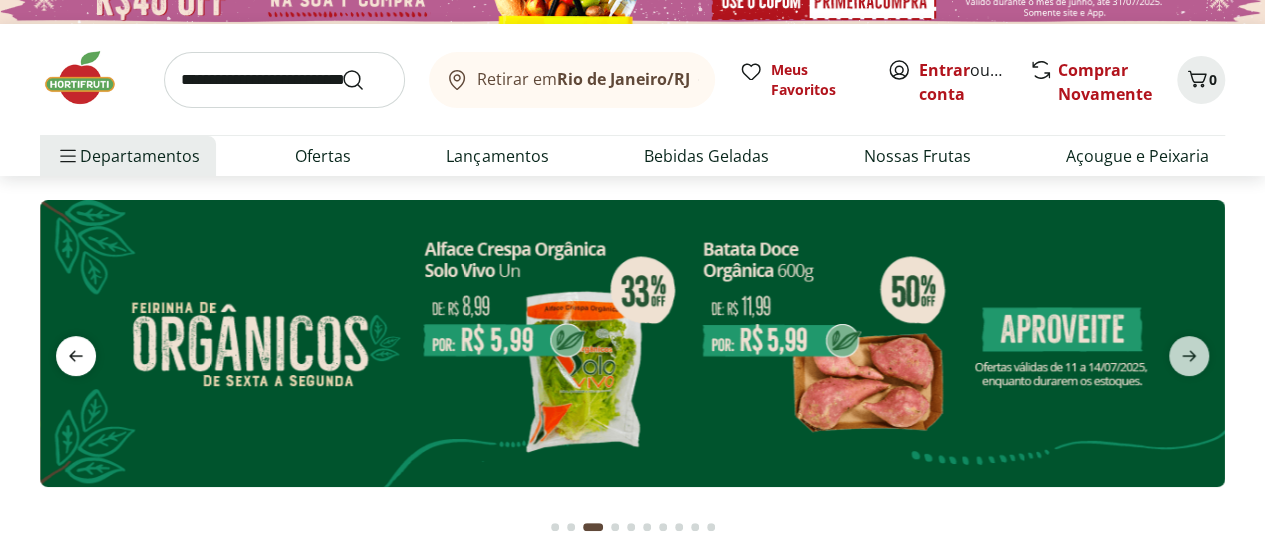 click 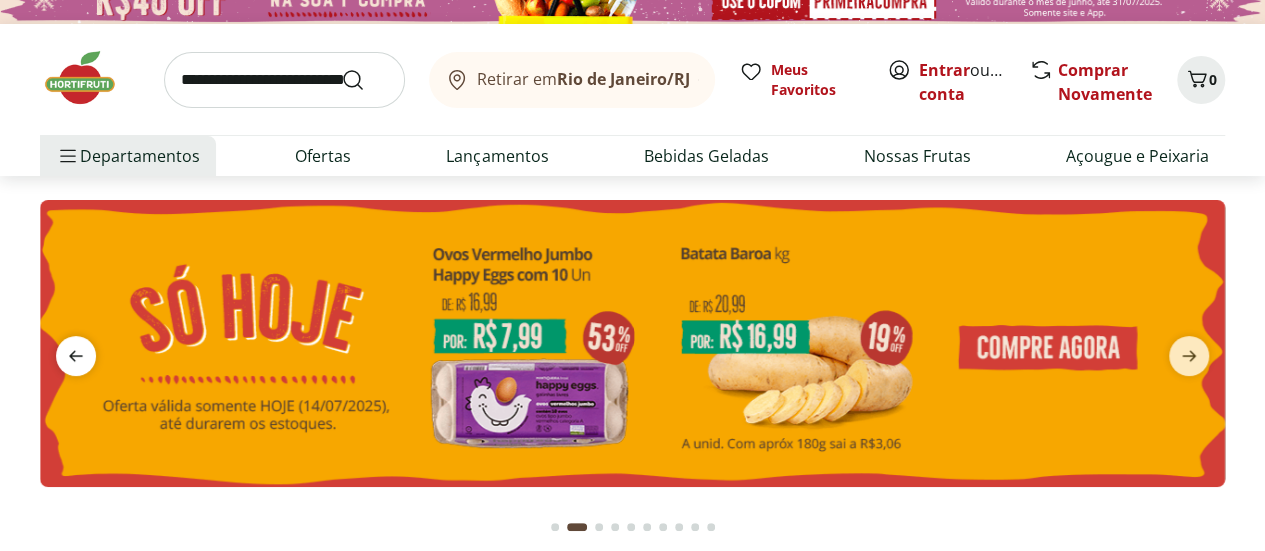 click 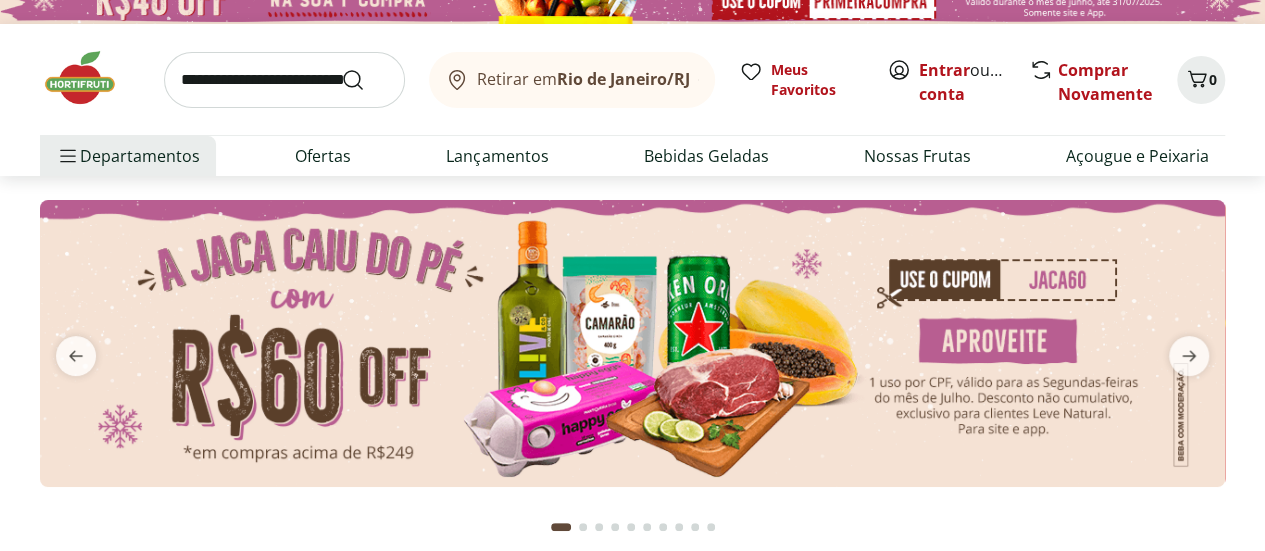 scroll, scrollTop: 126, scrollLeft: 0, axis: vertical 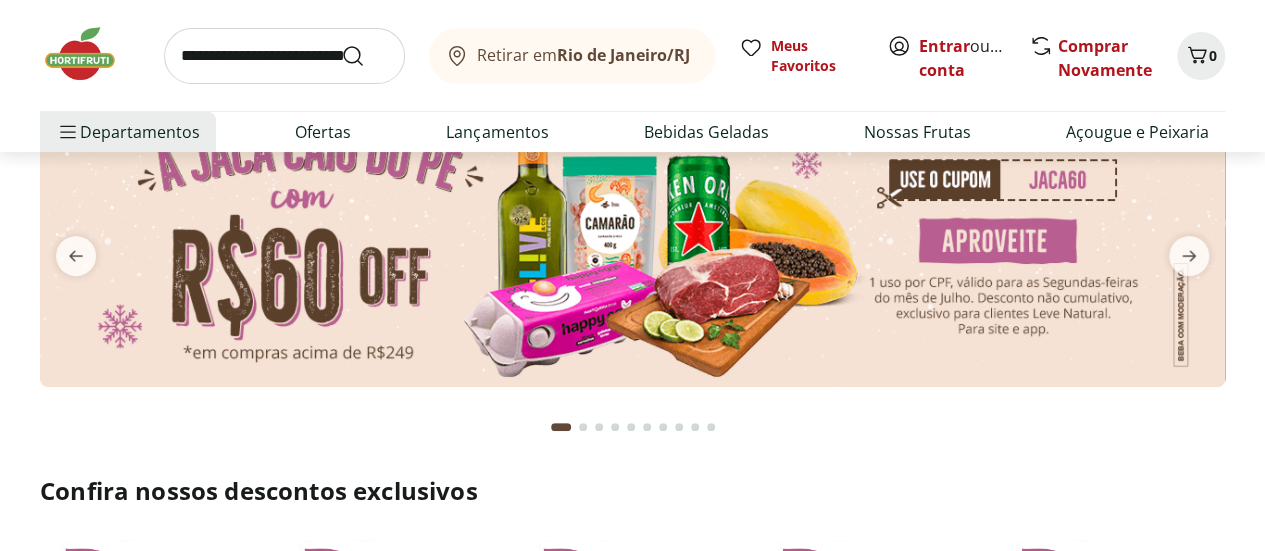 click at bounding box center [632, 243] 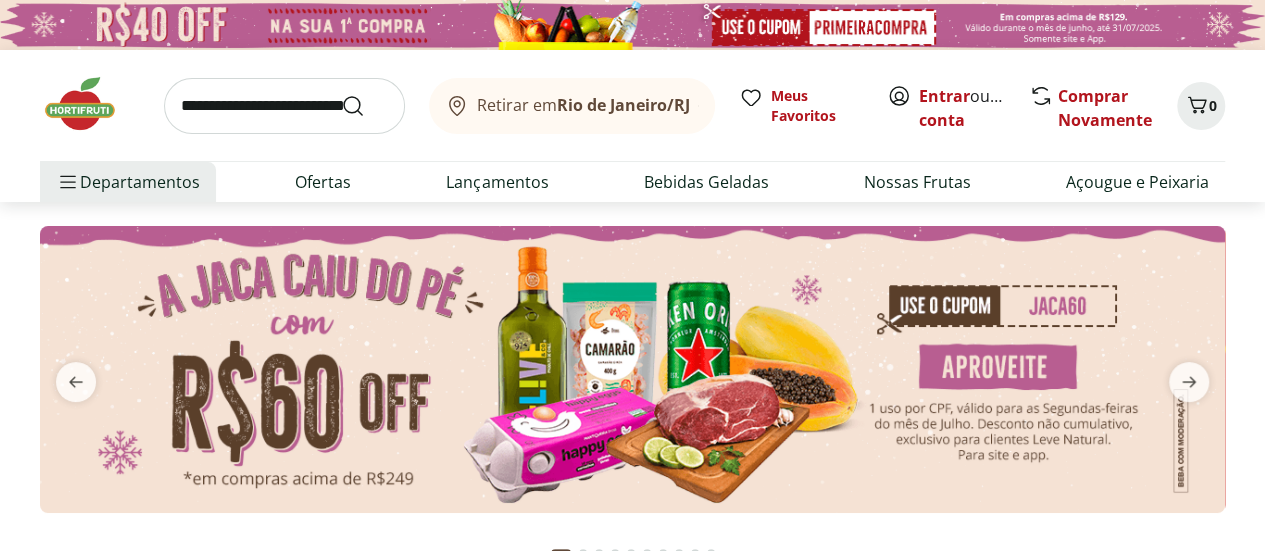 click at bounding box center [632, 369] 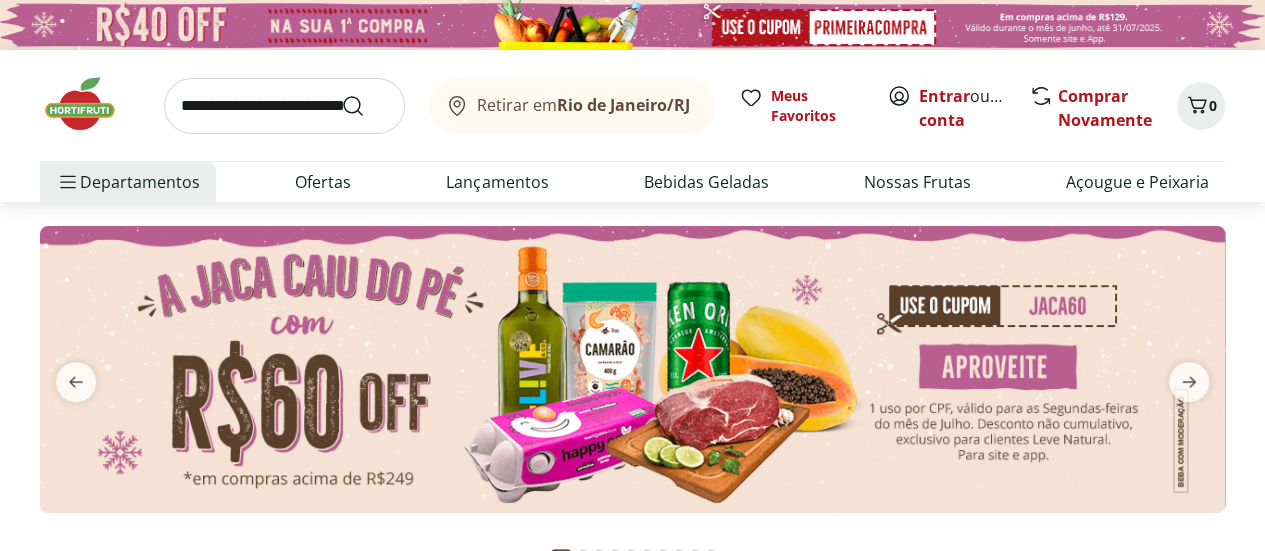 scroll, scrollTop: 107, scrollLeft: 0, axis: vertical 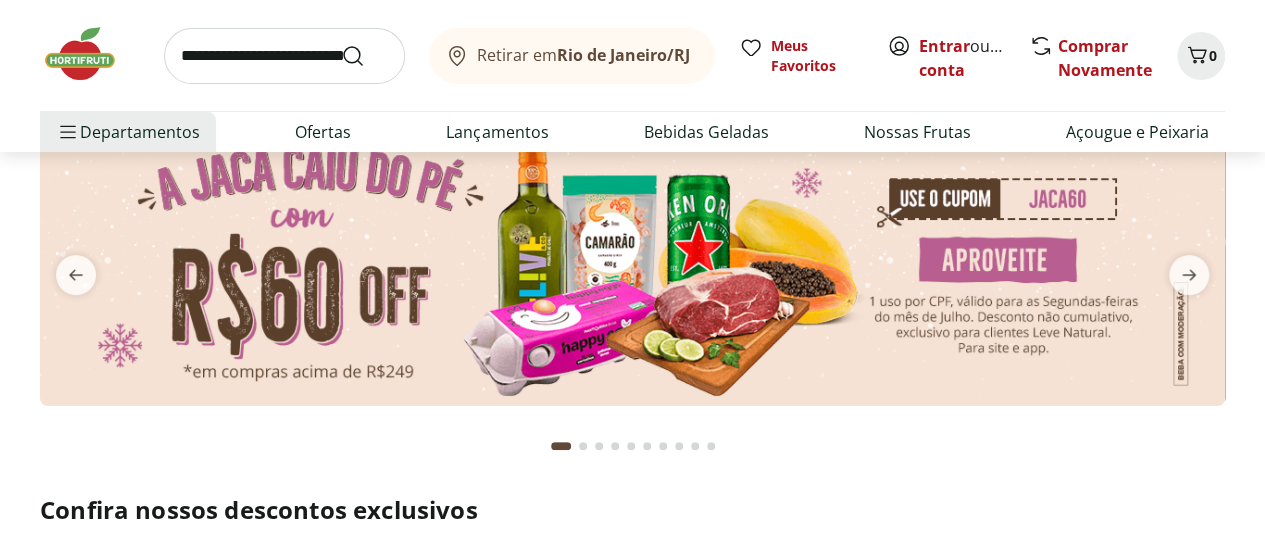 click at bounding box center [632, 262] 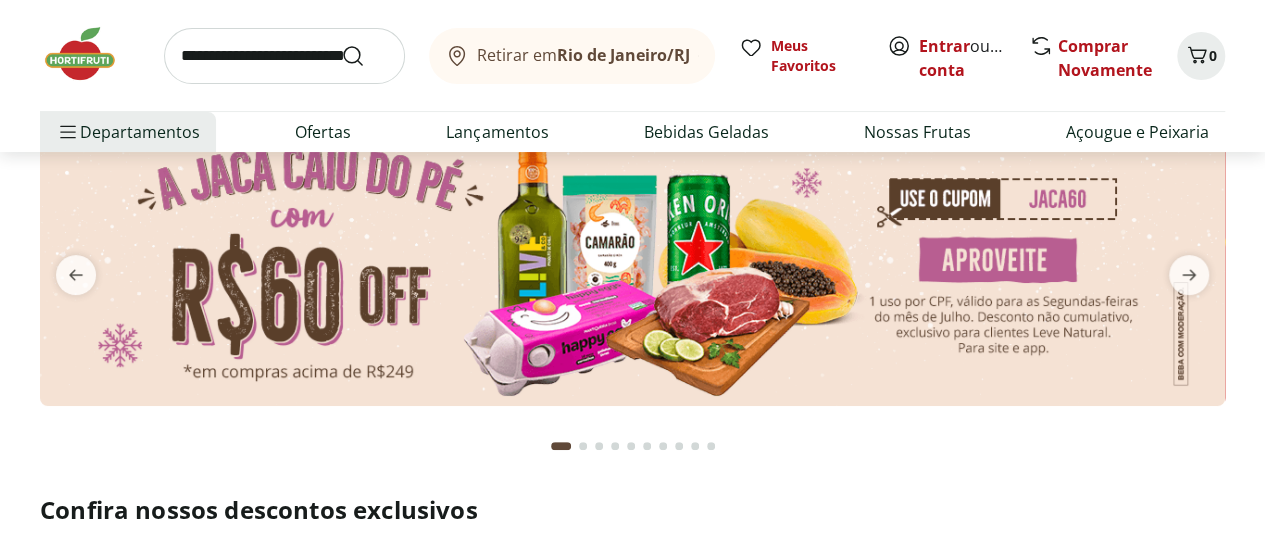 scroll, scrollTop: 0, scrollLeft: 0, axis: both 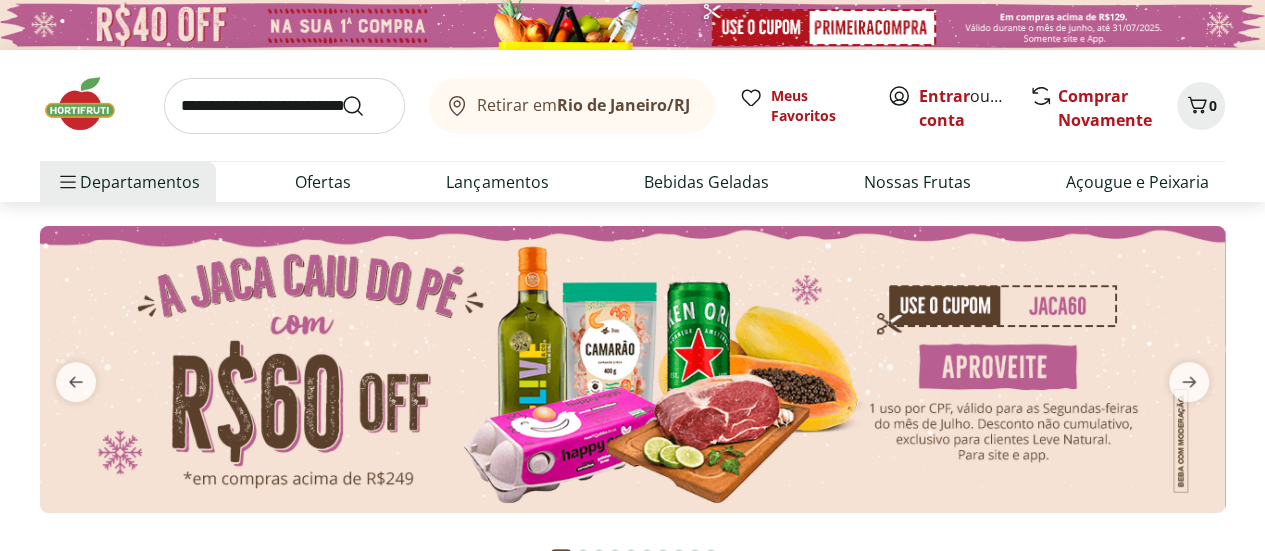 click at bounding box center [632, 369] 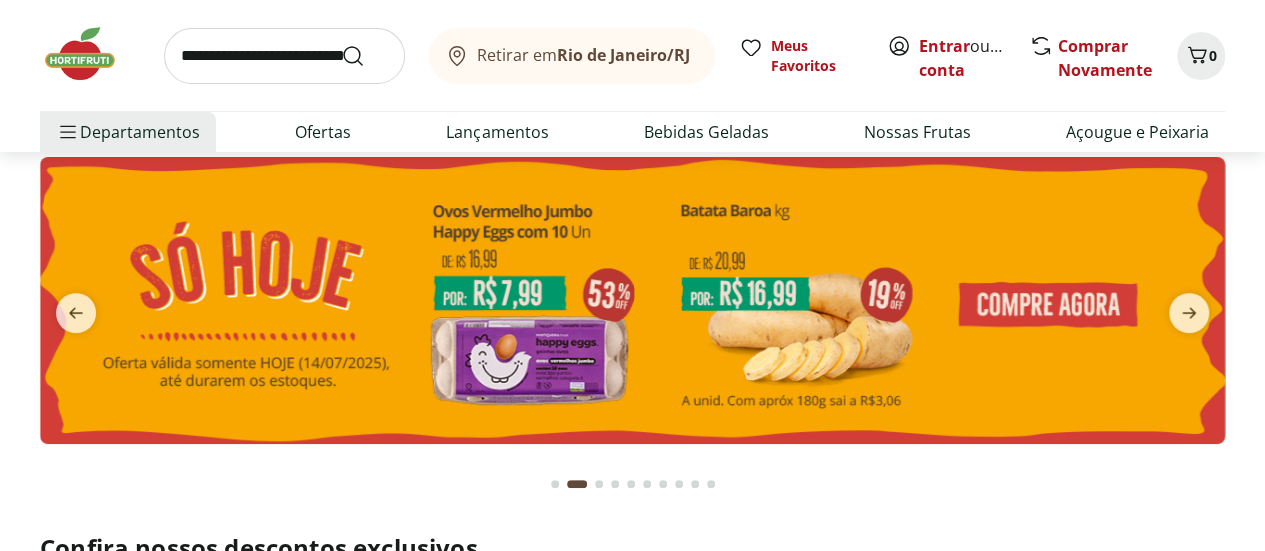 scroll, scrollTop: 70, scrollLeft: 0, axis: vertical 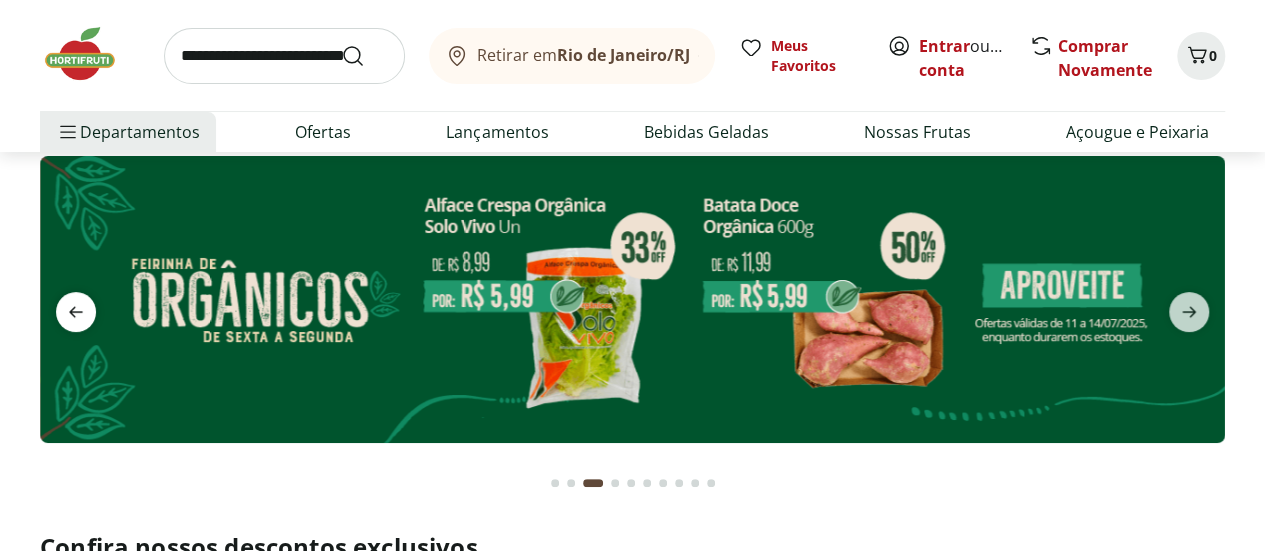 click 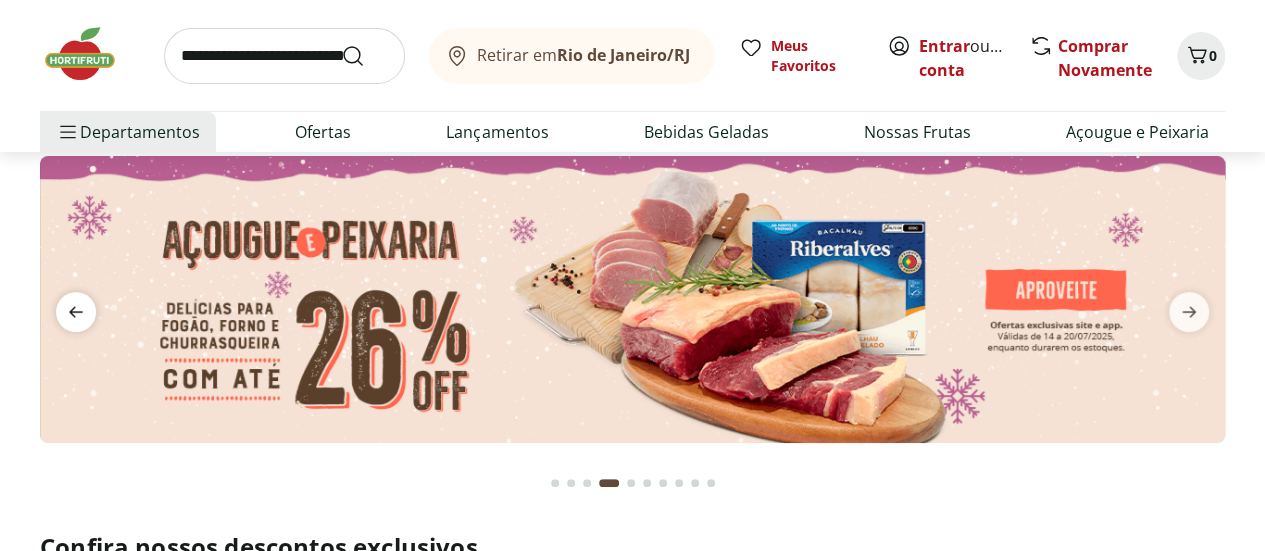 click 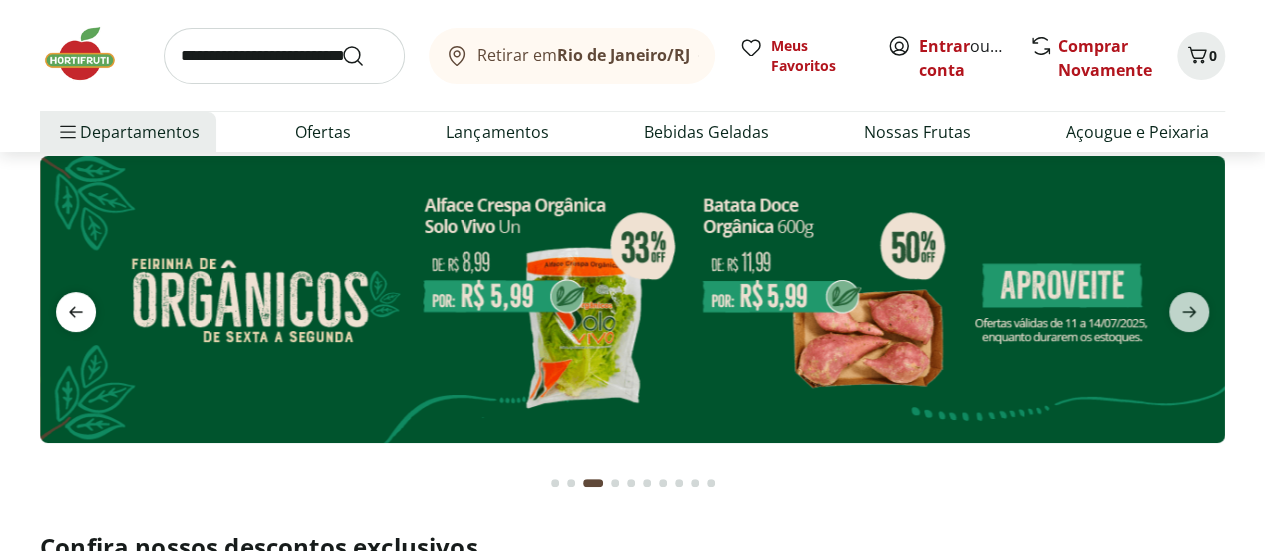 click 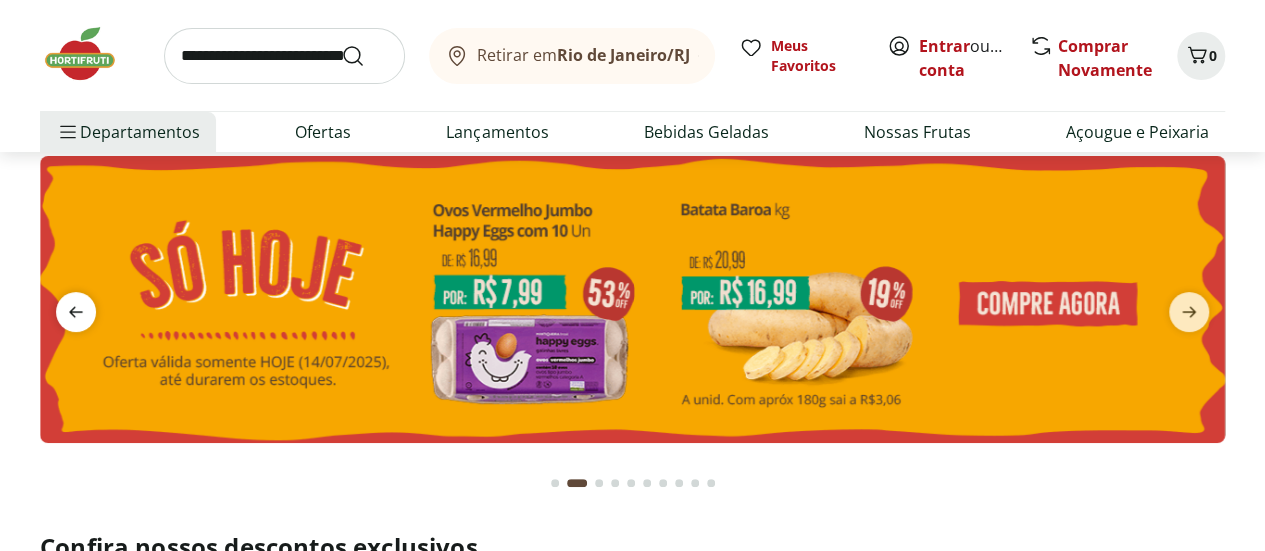 click 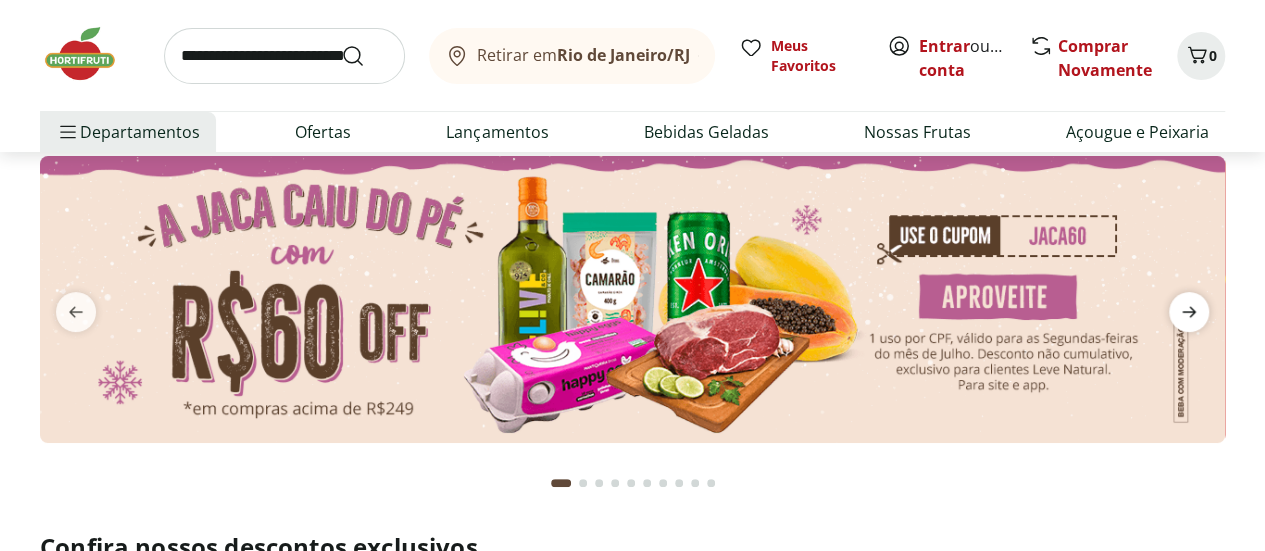 click 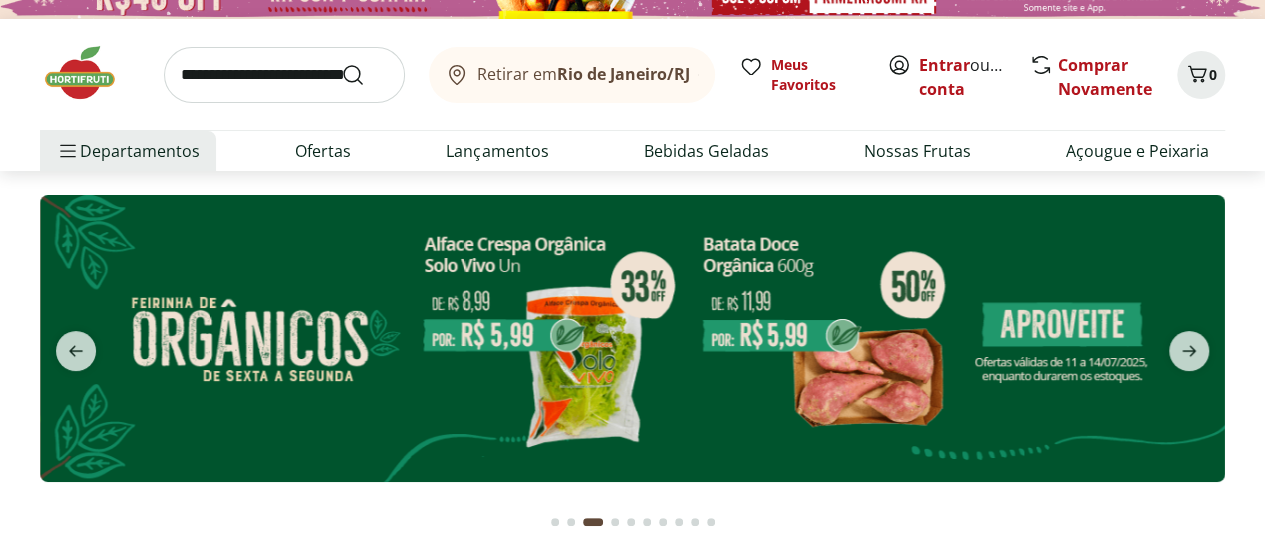 scroll, scrollTop: 0, scrollLeft: 0, axis: both 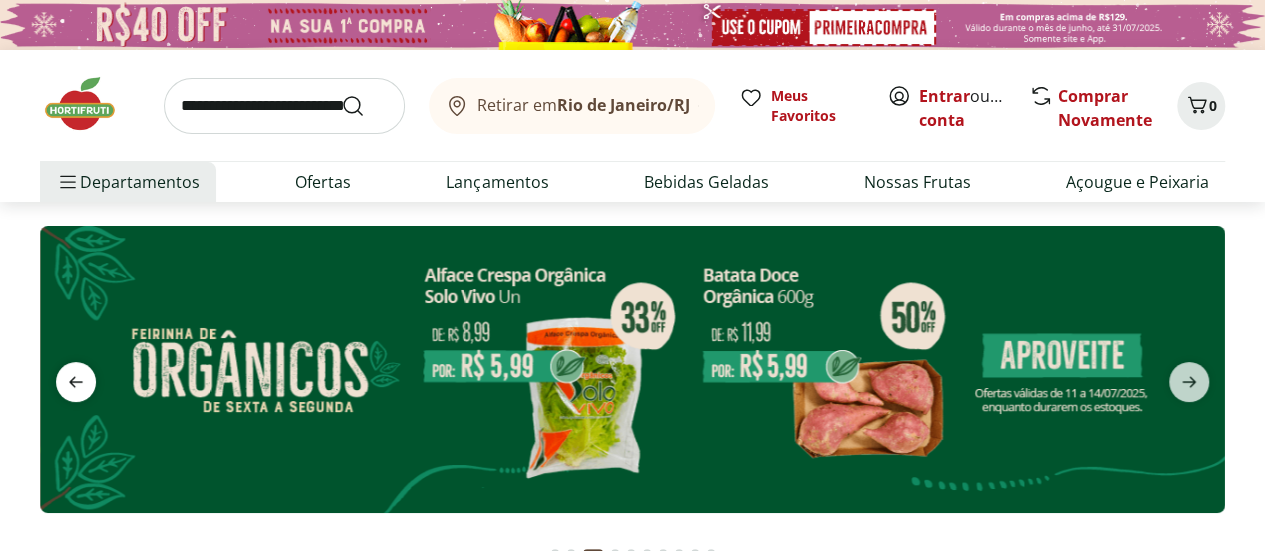 click at bounding box center (76, 382) 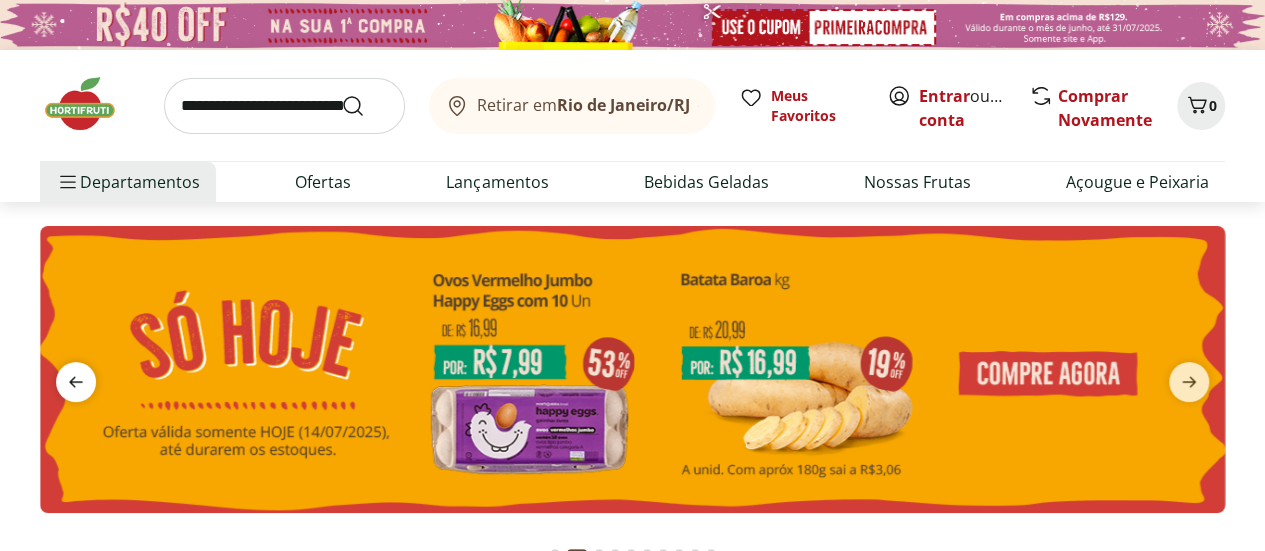 click at bounding box center [76, 382] 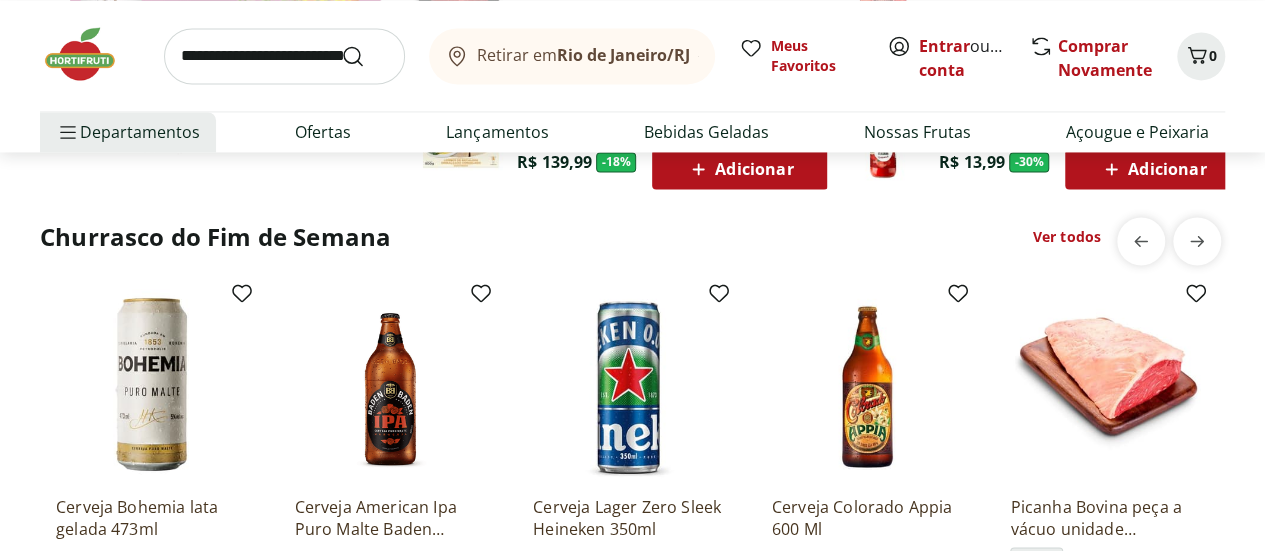 scroll, scrollTop: 1545, scrollLeft: 0, axis: vertical 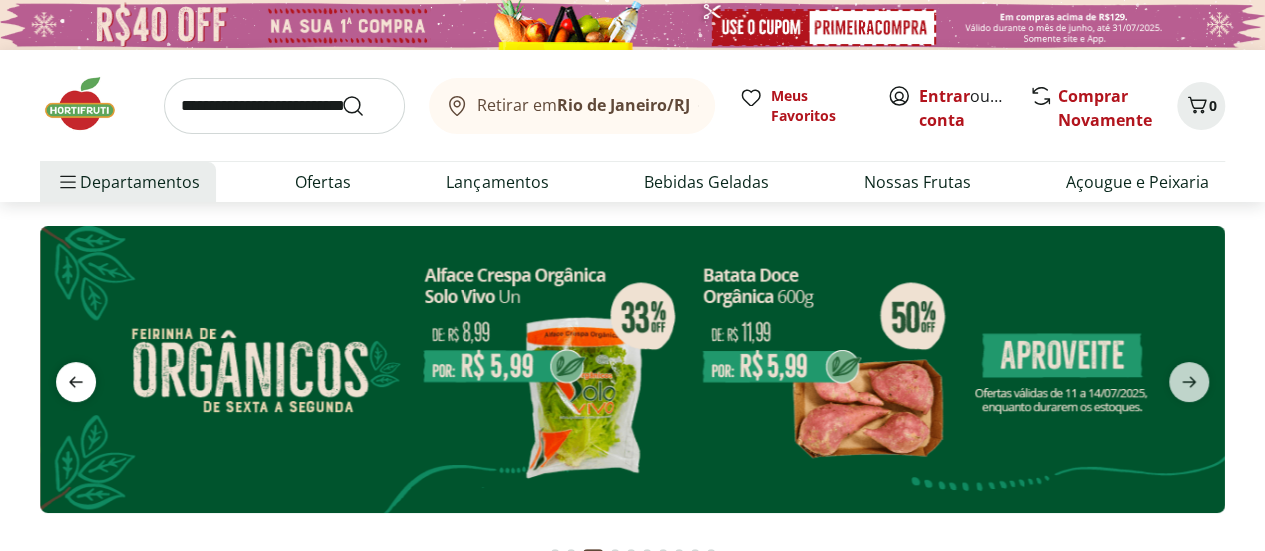 click 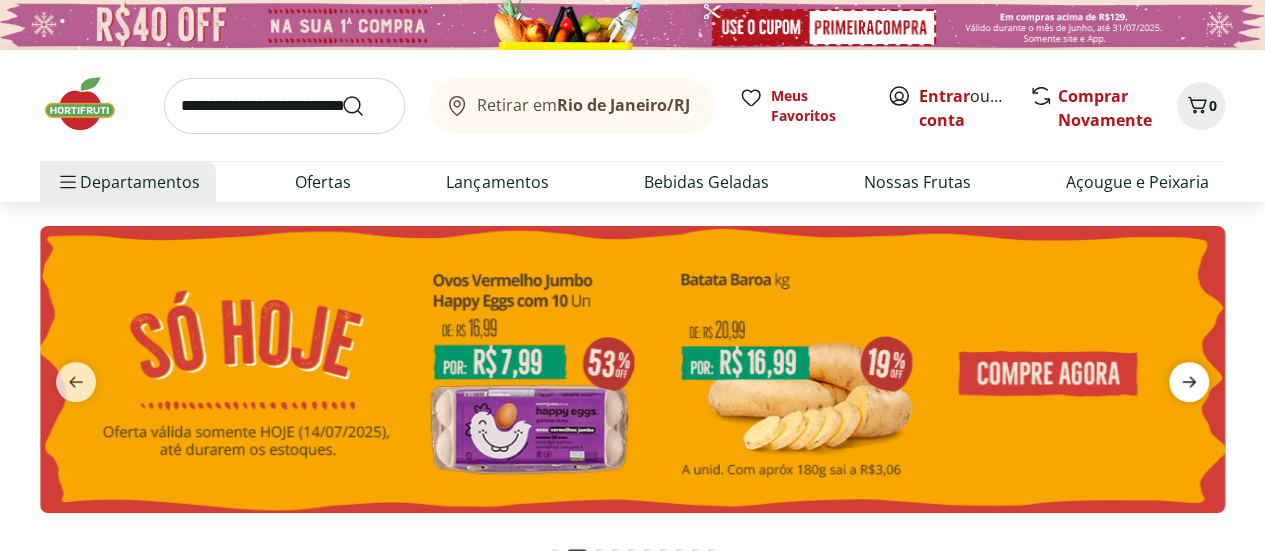 click 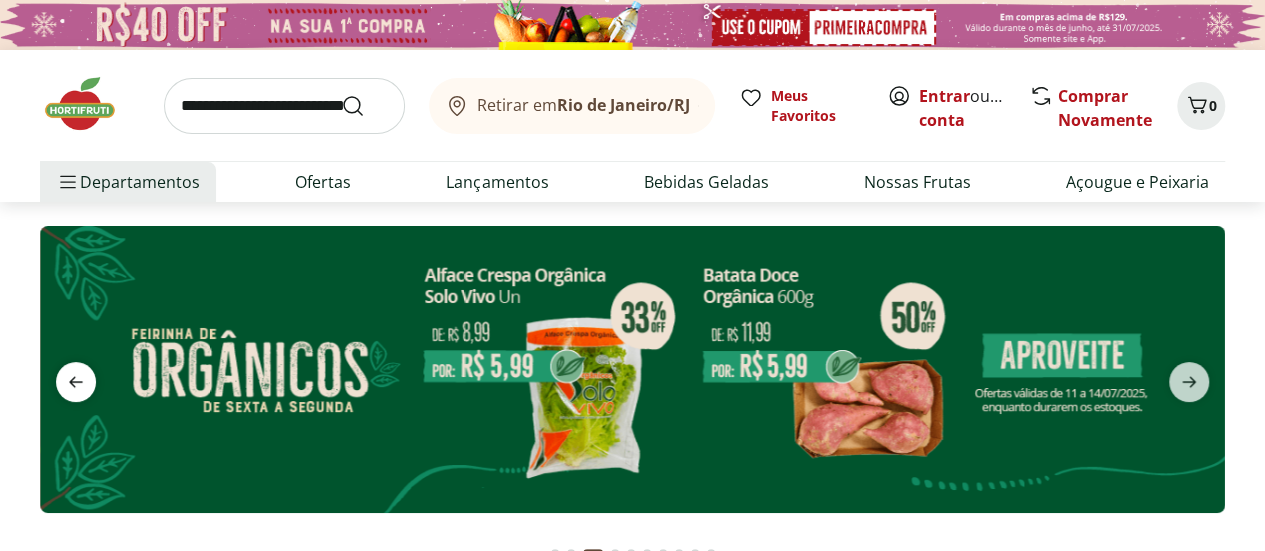 click 